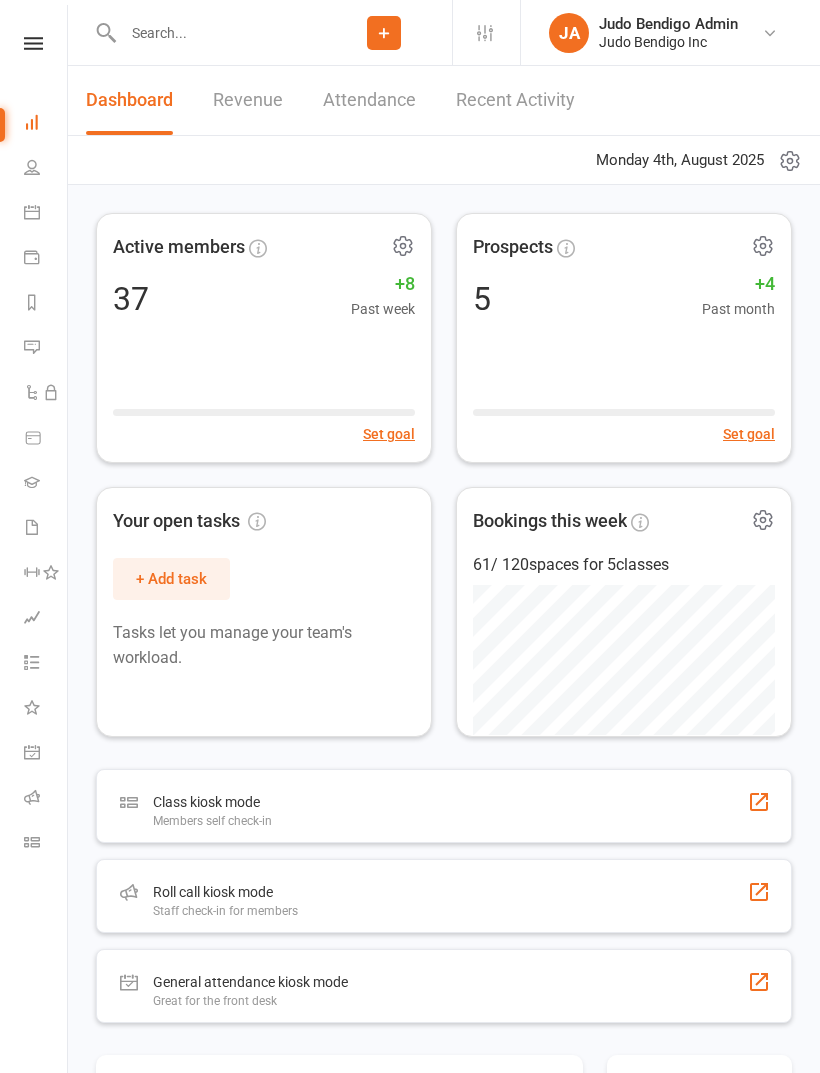 scroll, scrollTop: 107, scrollLeft: 0, axis: vertical 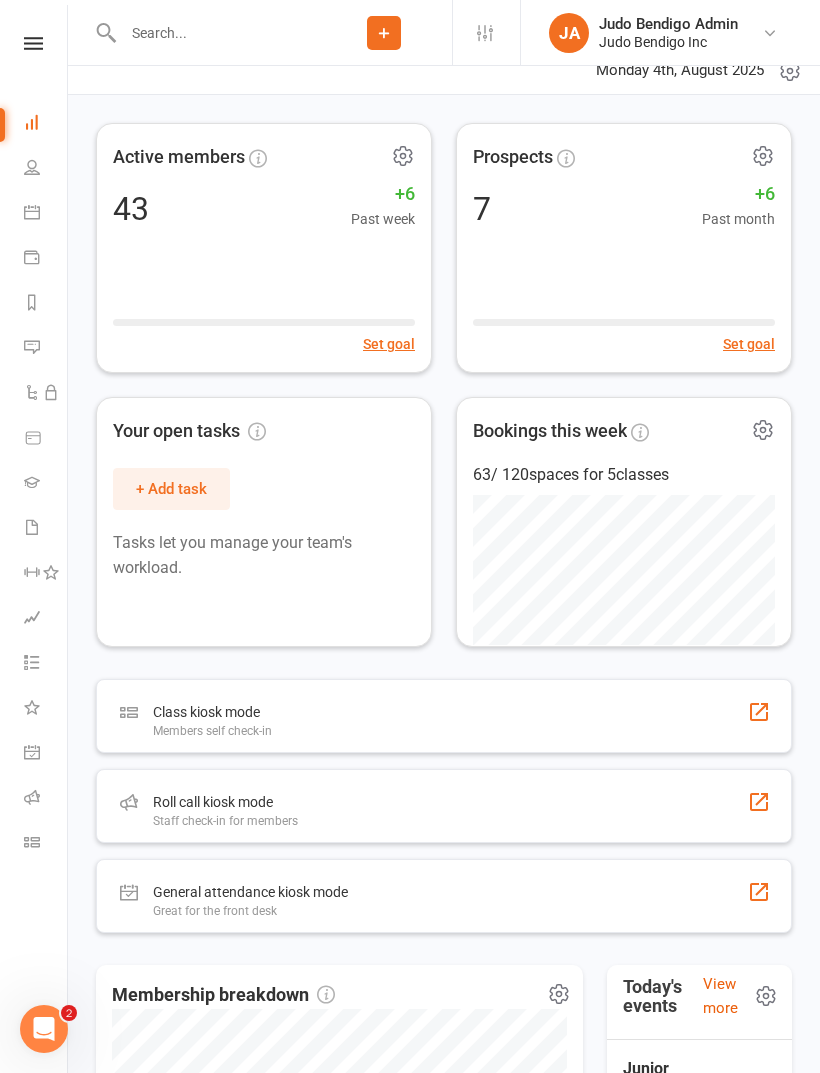 click at bounding box center [32, 527] 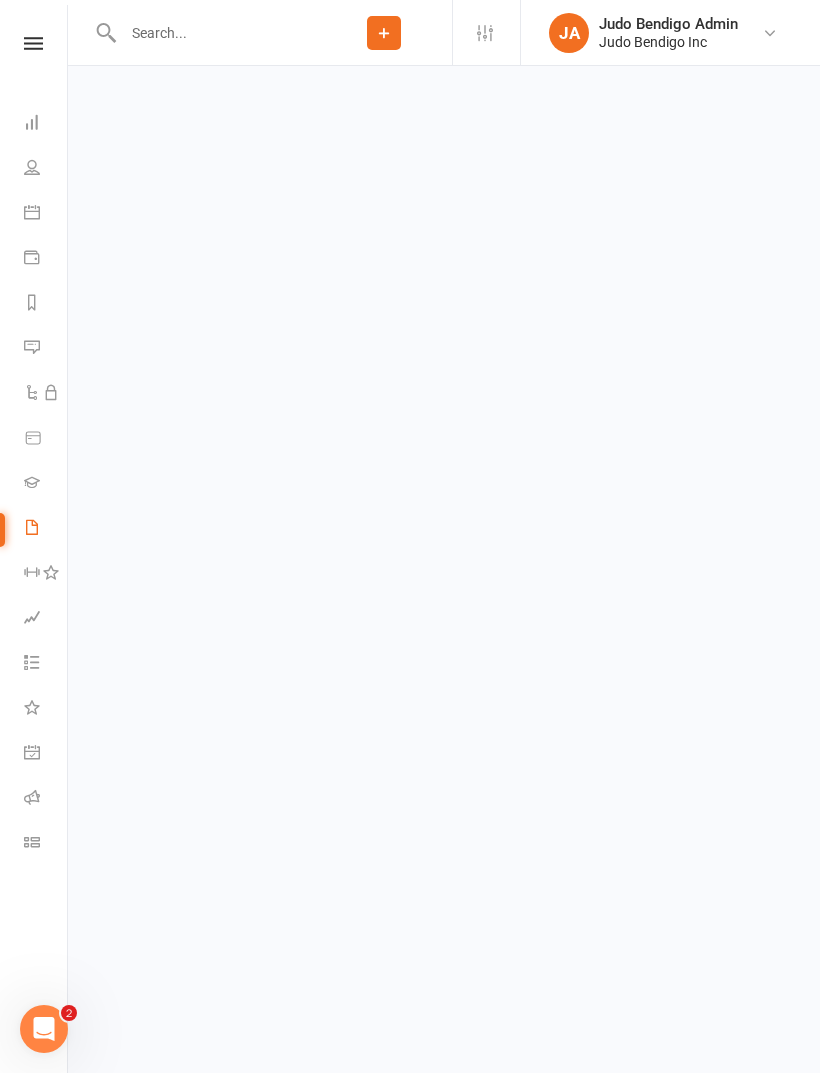 scroll, scrollTop: 0, scrollLeft: 0, axis: both 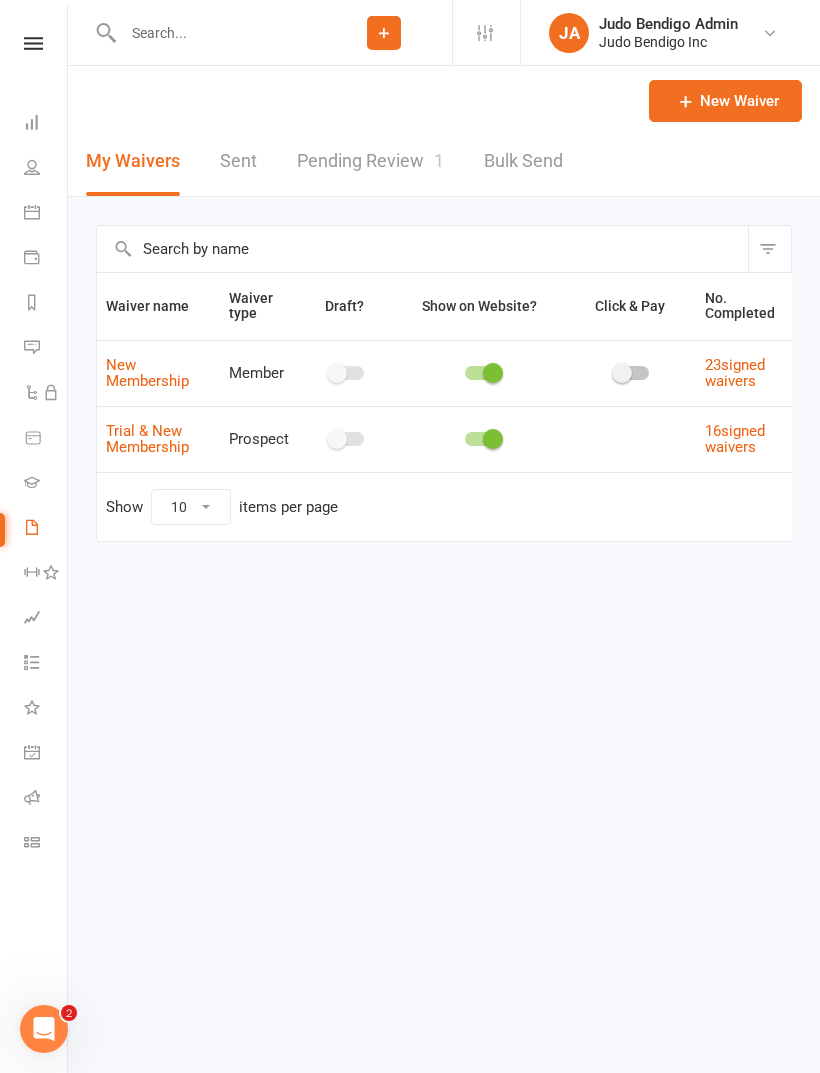click on "Pending Review 1" at bounding box center [370, 161] 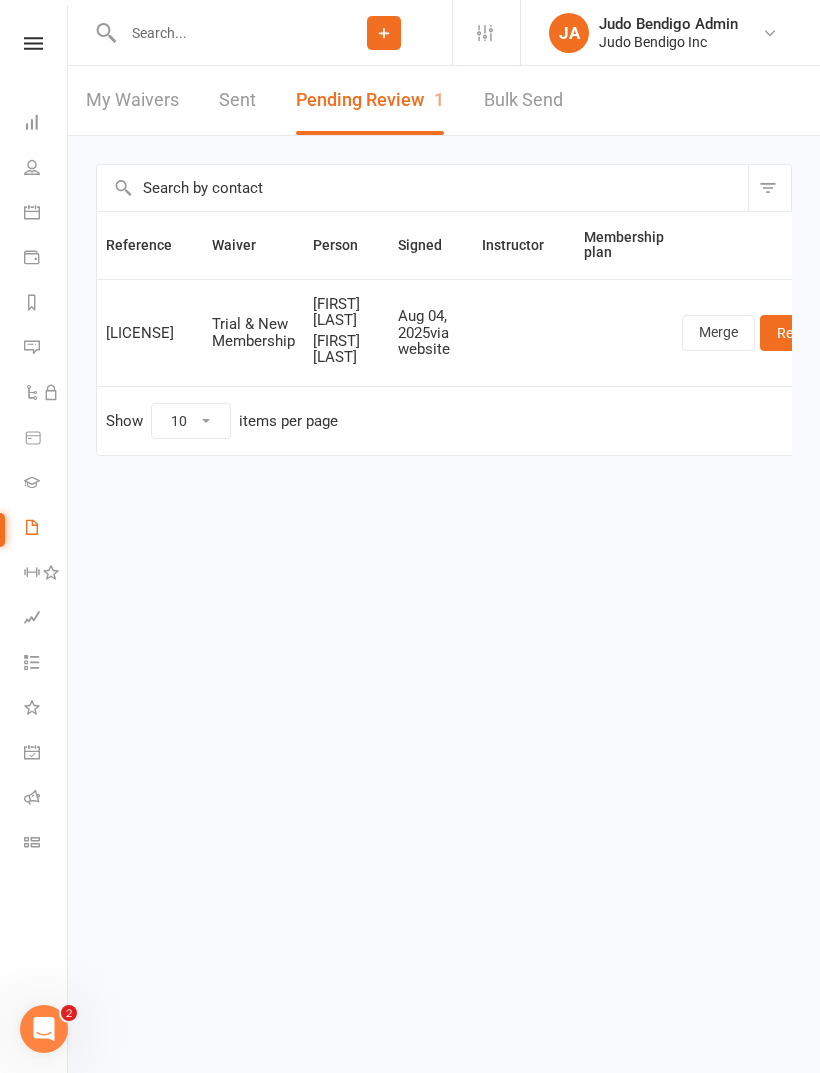click on "Review" at bounding box center (799, 333) 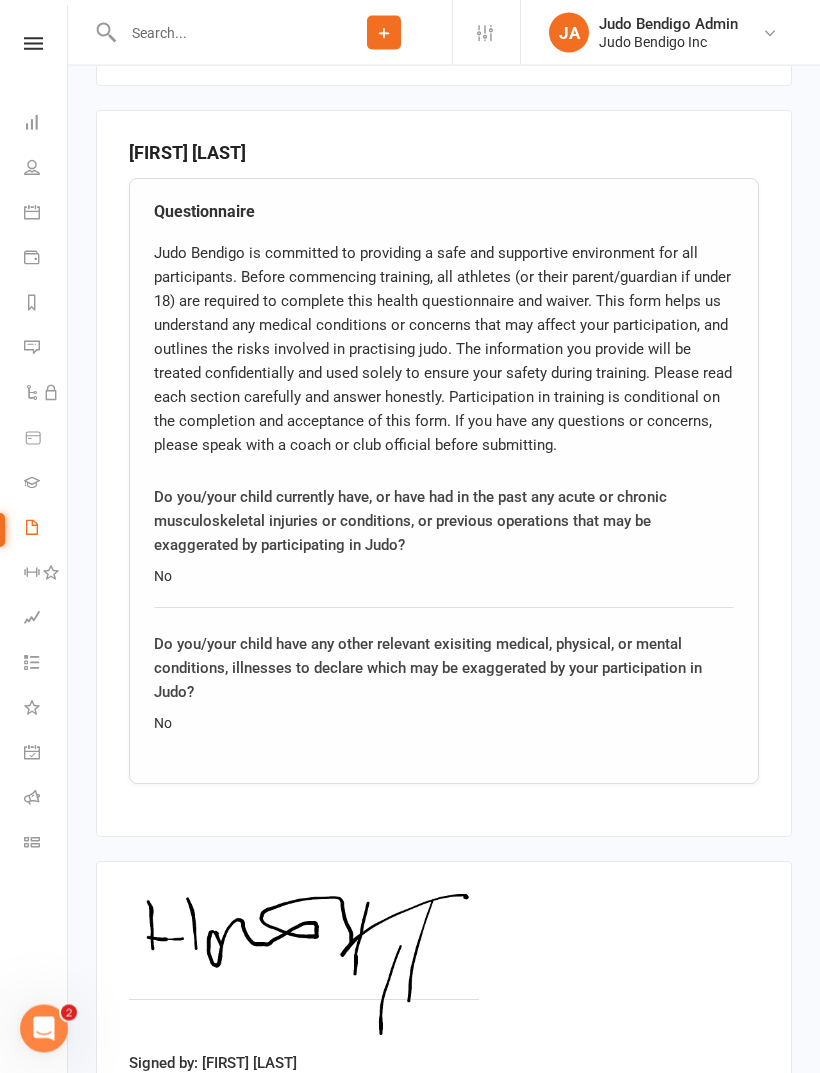 scroll, scrollTop: 2237, scrollLeft: 0, axis: vertical 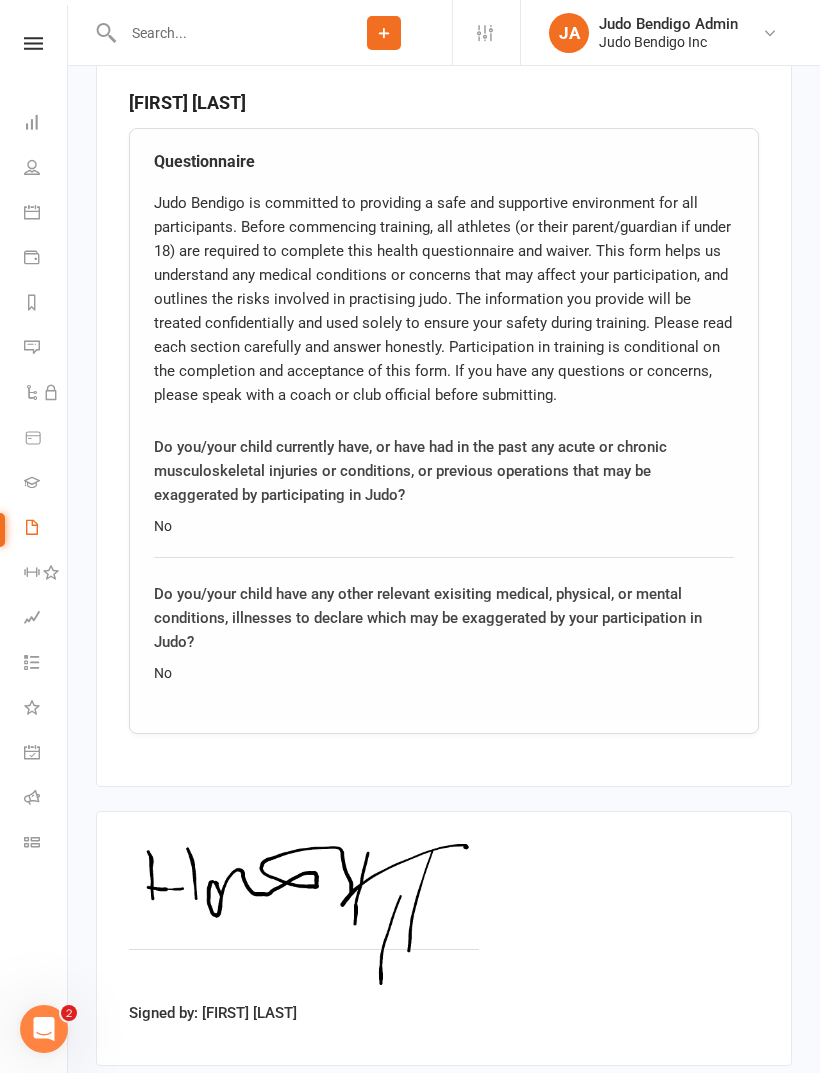 click on "Approve" at bounding box center [154, 1111] 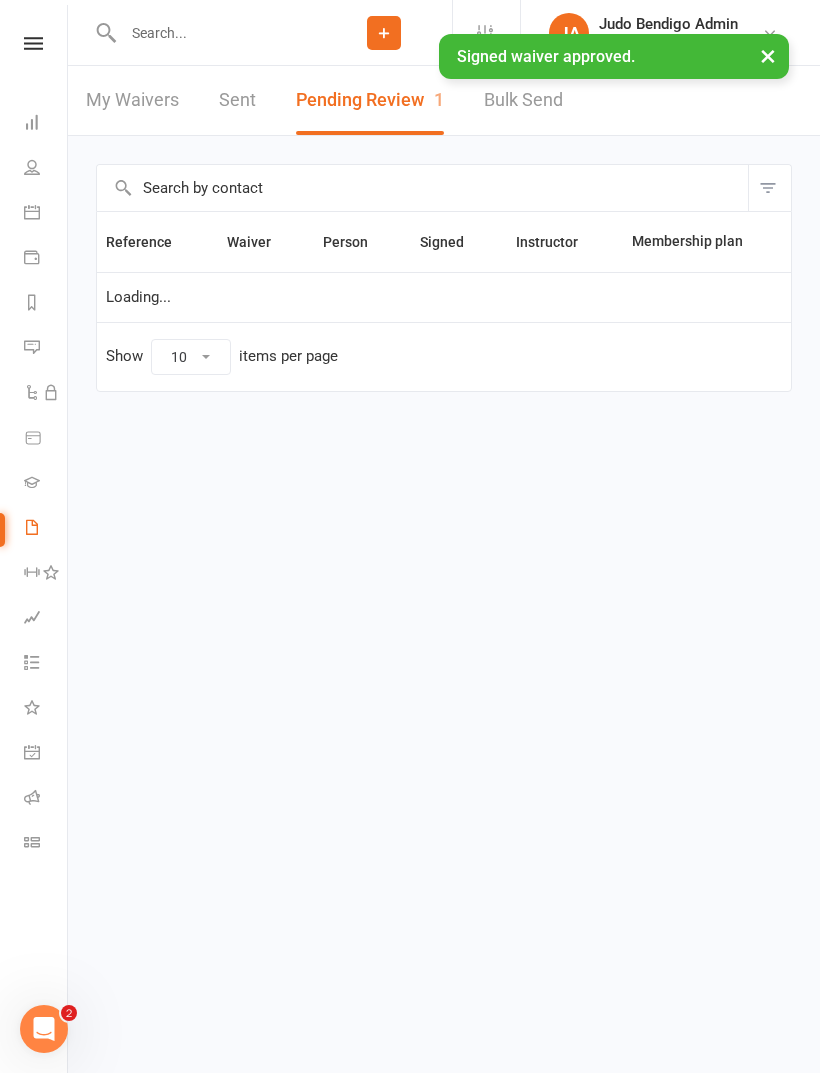 scroll, scrollTop: 0, scrollLeft: 0, axis: both 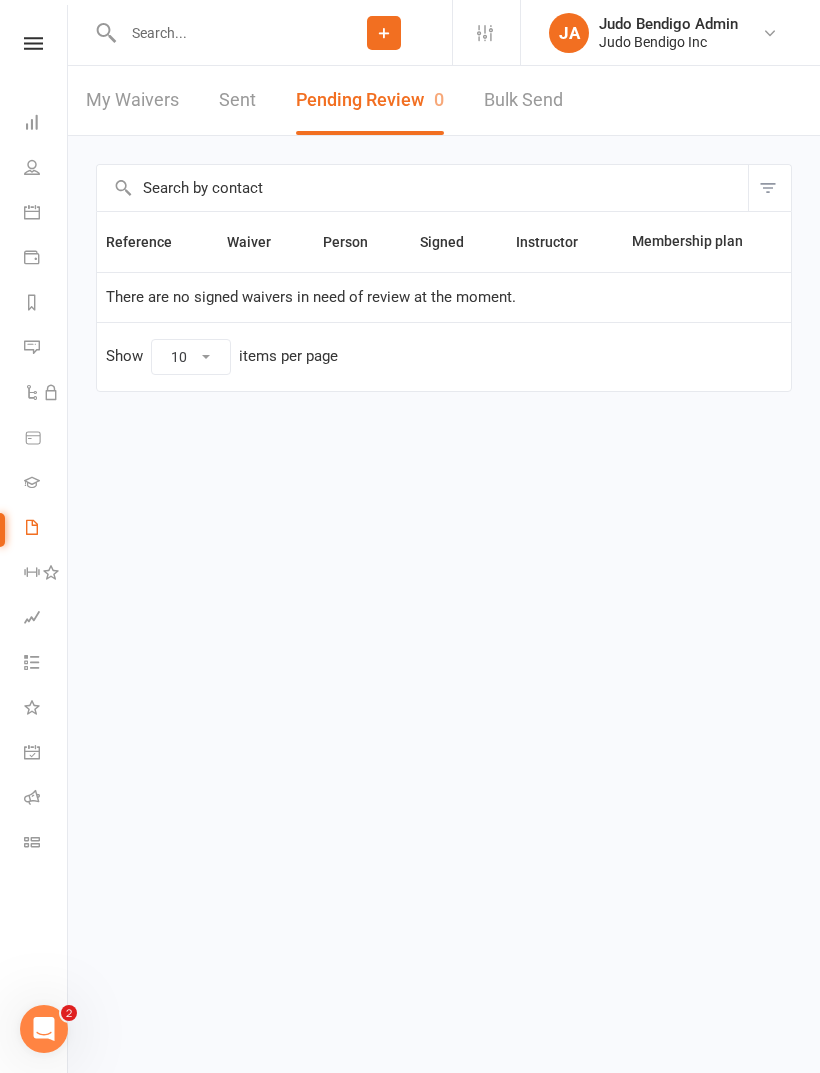 click at bounding box center [32, 842] 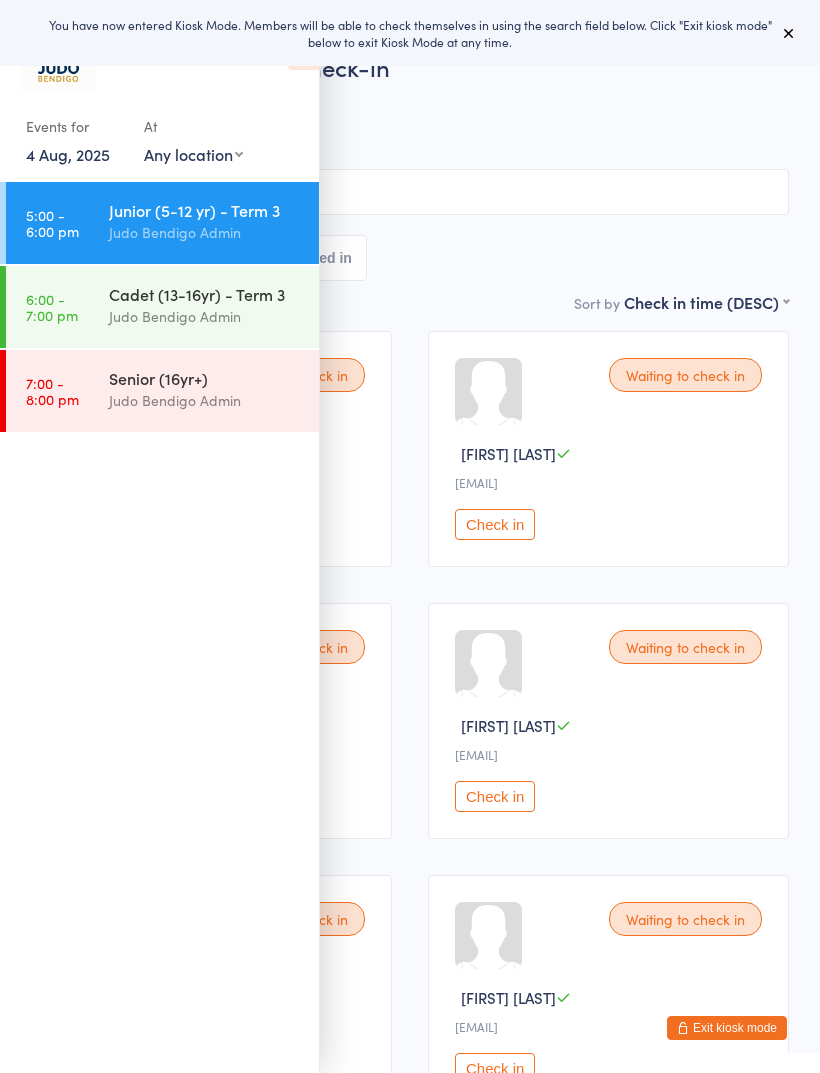 scroll, scrollTop: 0, scrollLeft: 0, axis: both 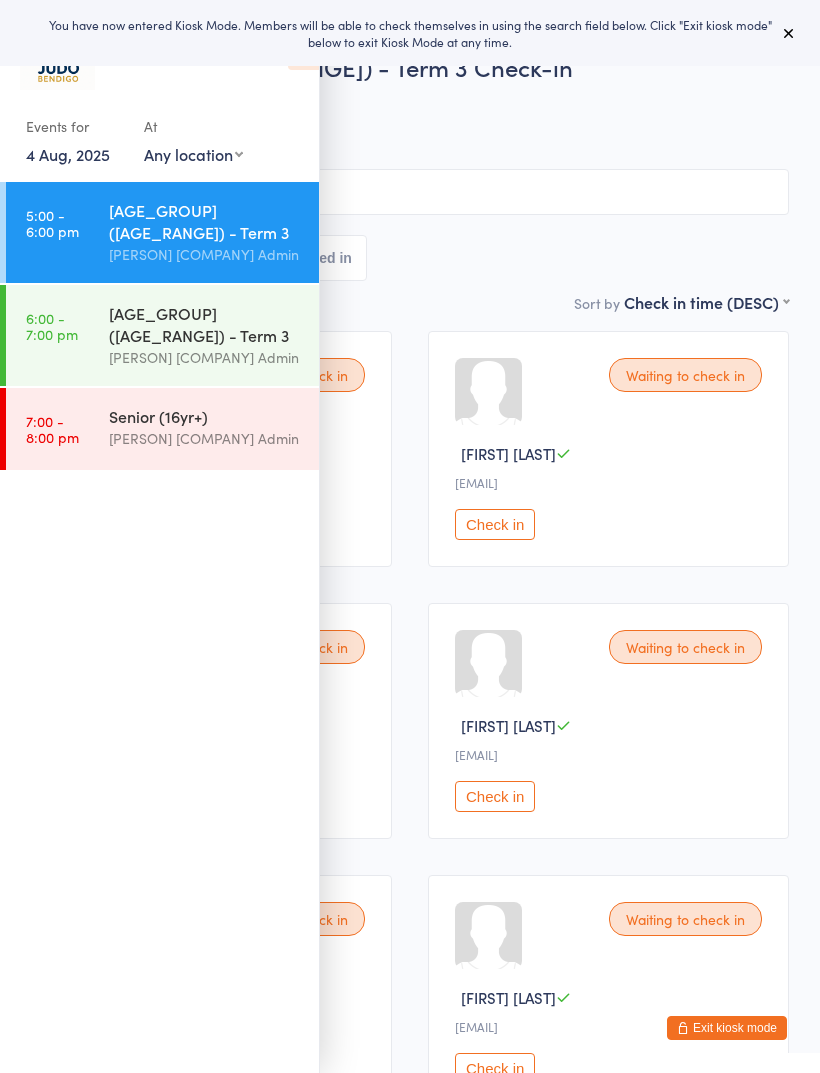 click on "Exit kiosk mode" at bounding box center [727, 1028] 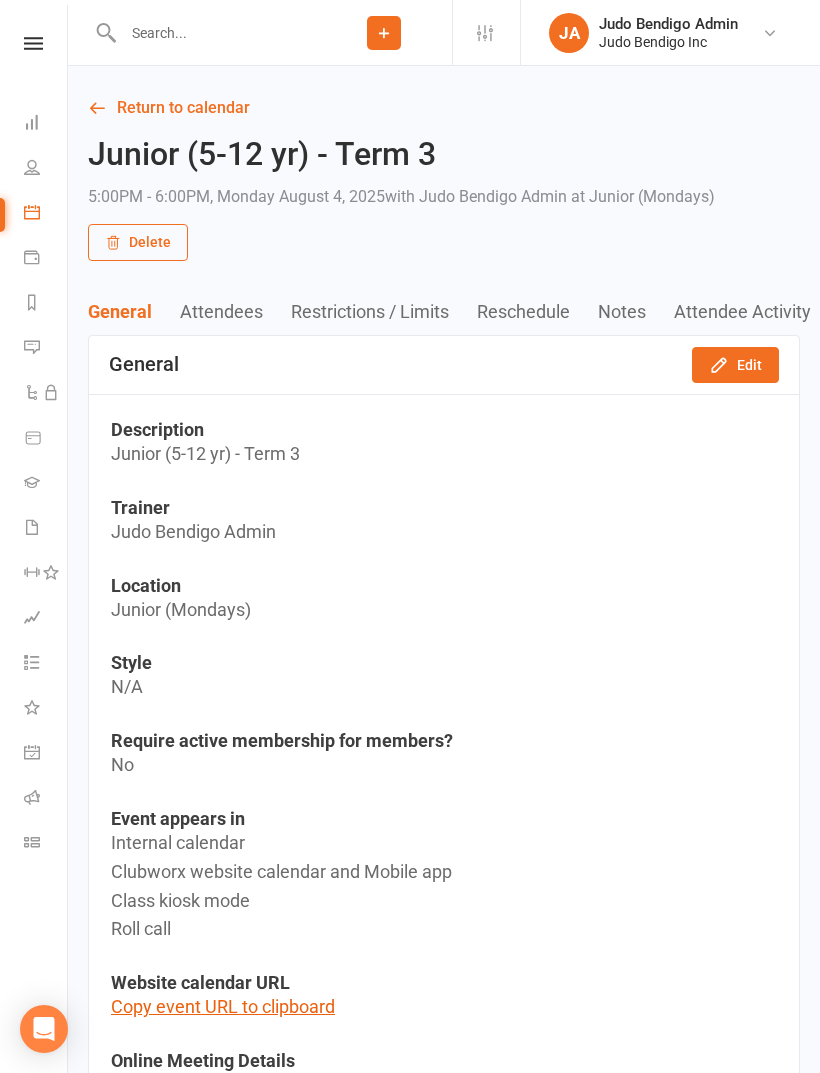 scroll, scrollTop: 0, scrollLeft: 0, axis: both 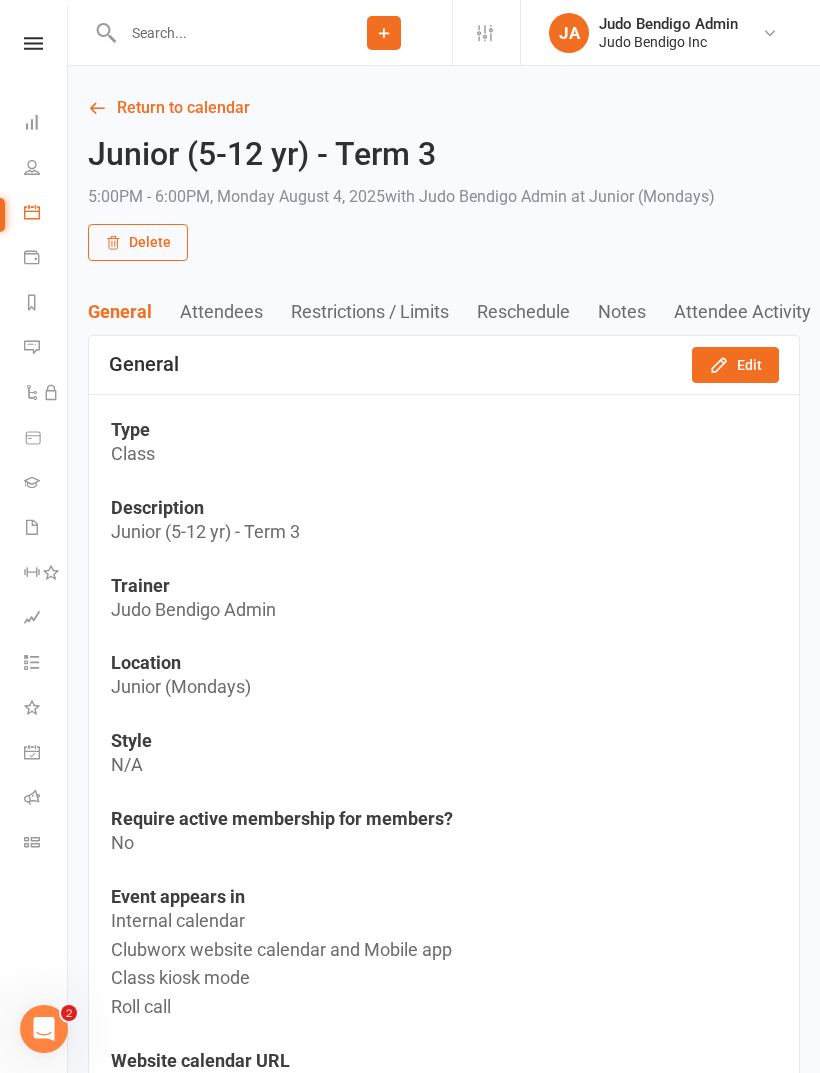 click at bounding box center [32, 797] 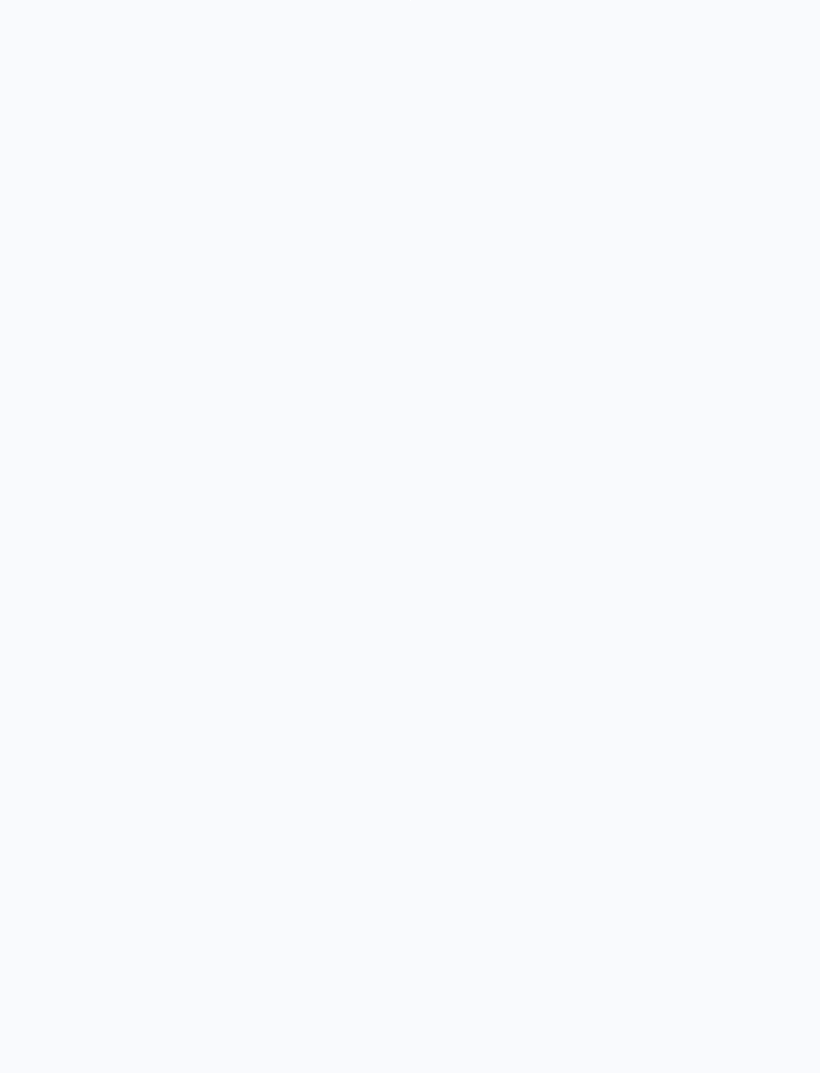 scroll, scrollTop: 0, scrollLeft: 0, axis: both 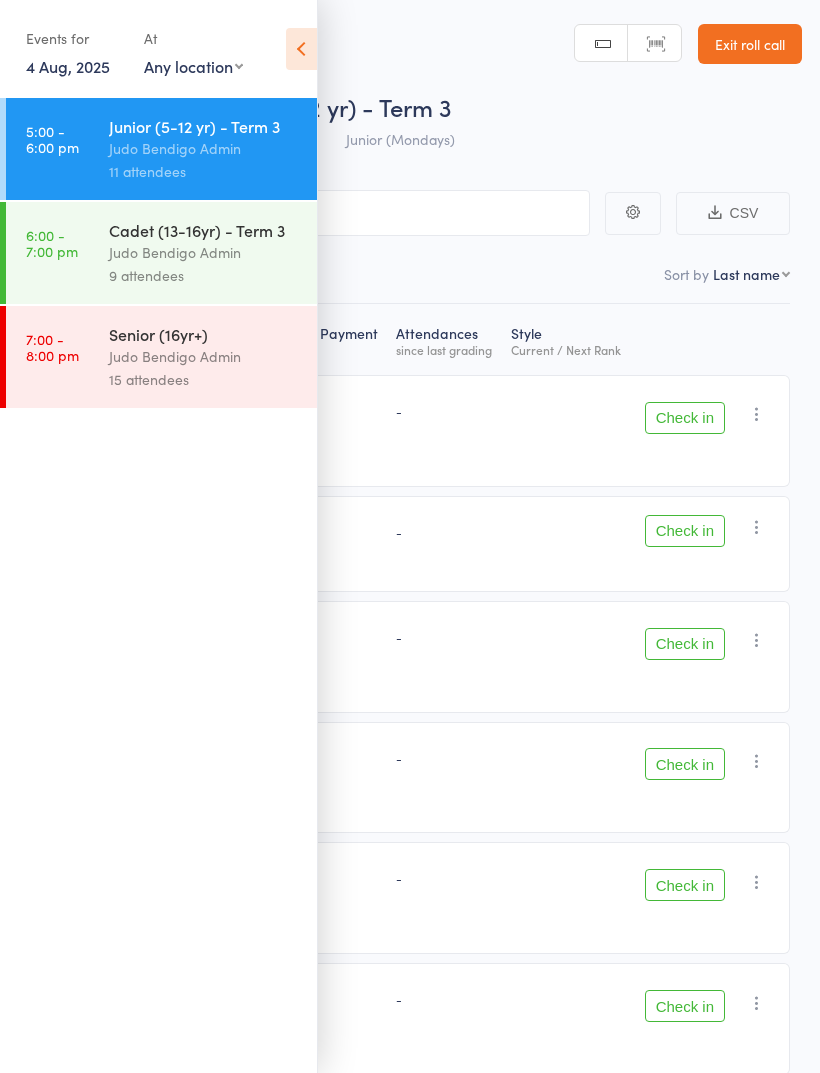 click on "Judo Bendigo Admin" at bounding box center [204, 148] 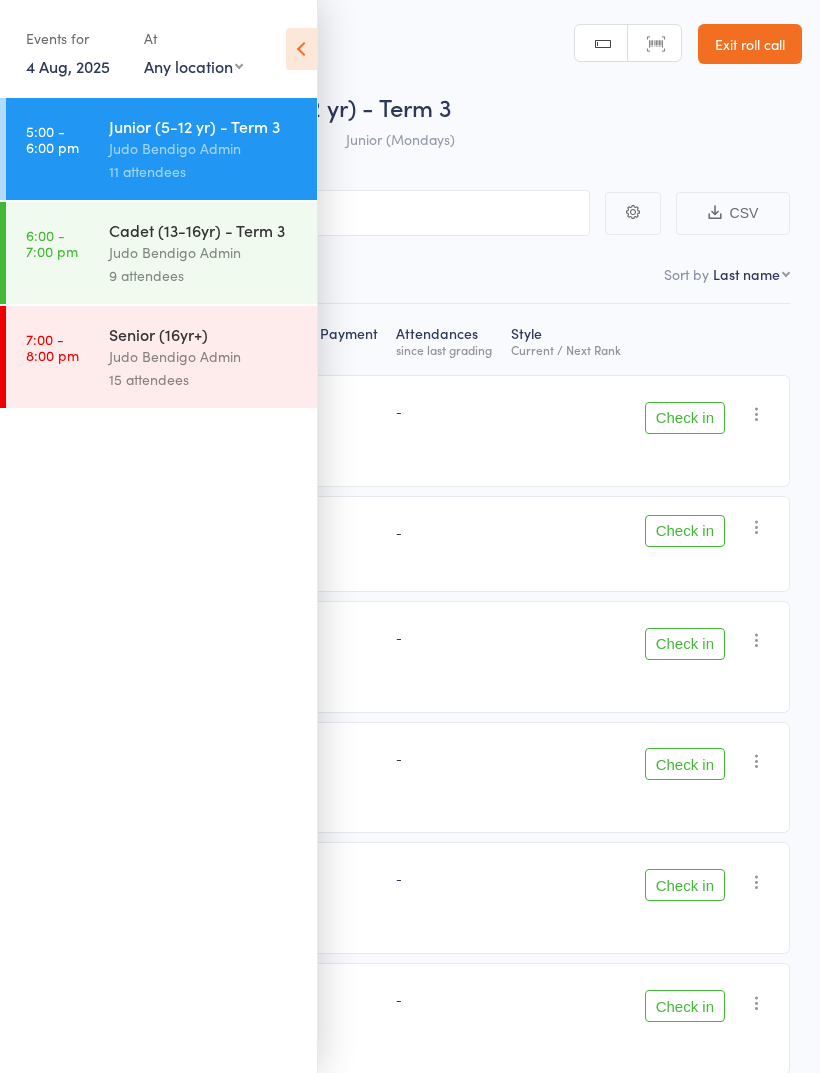 click at bounding box center (301, 49) 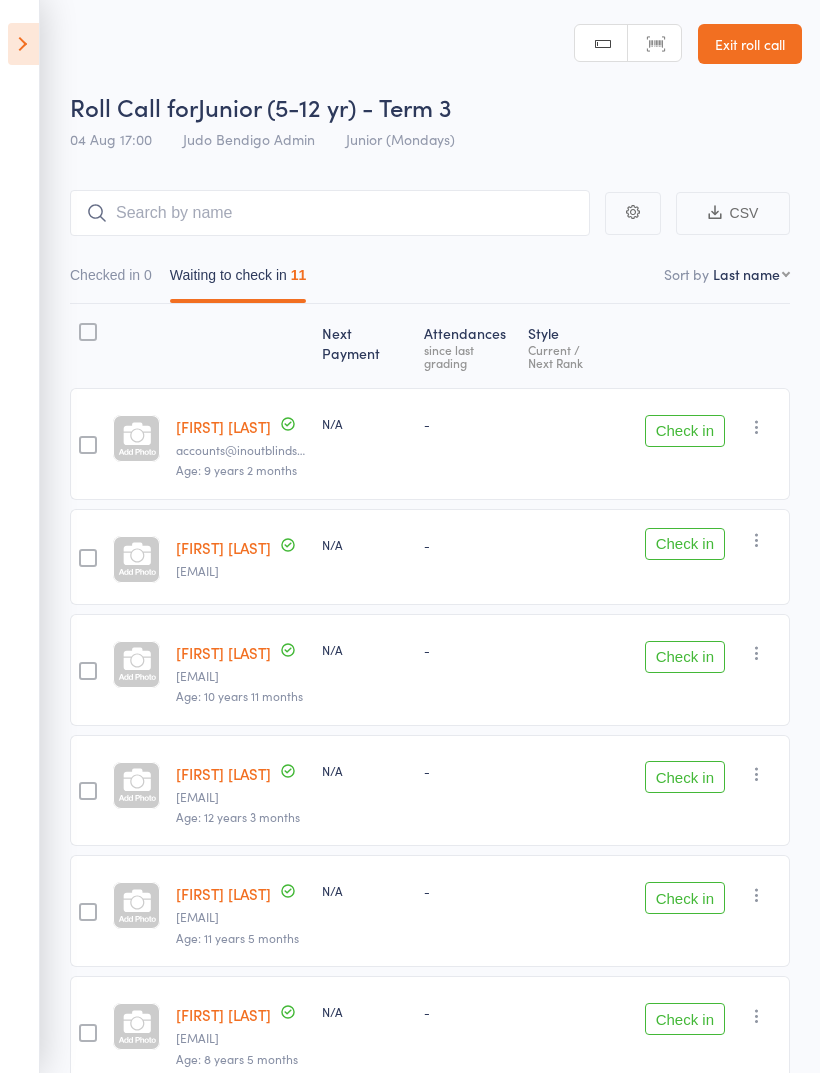 click on "Check in" at bounding box center [685, 431] 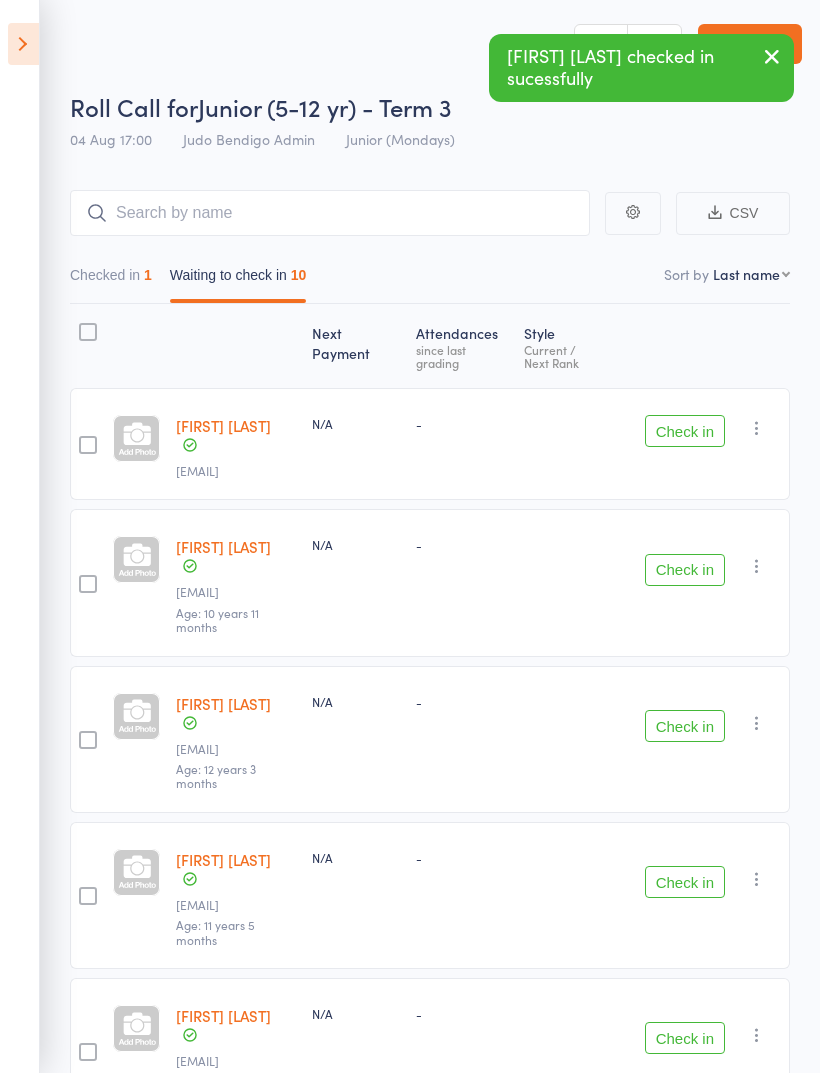 click at bounding box center [757, 428] 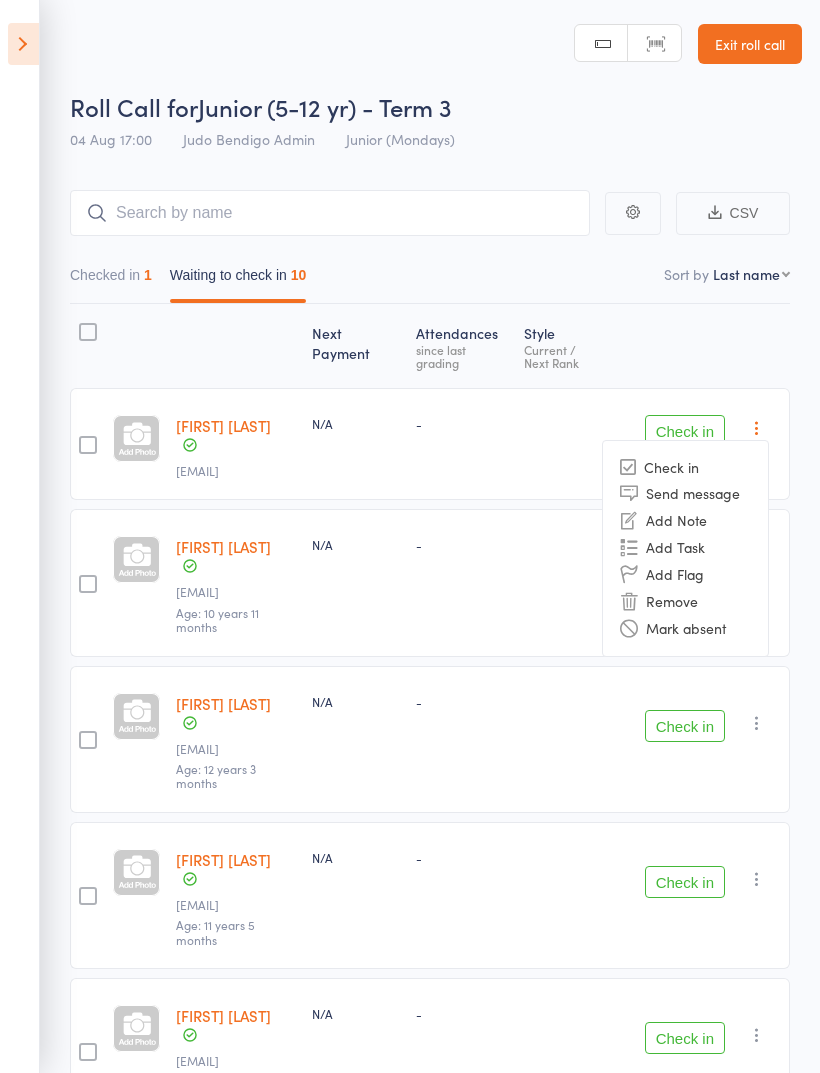 click on "Mark absent" at bounding box center [685, 628] 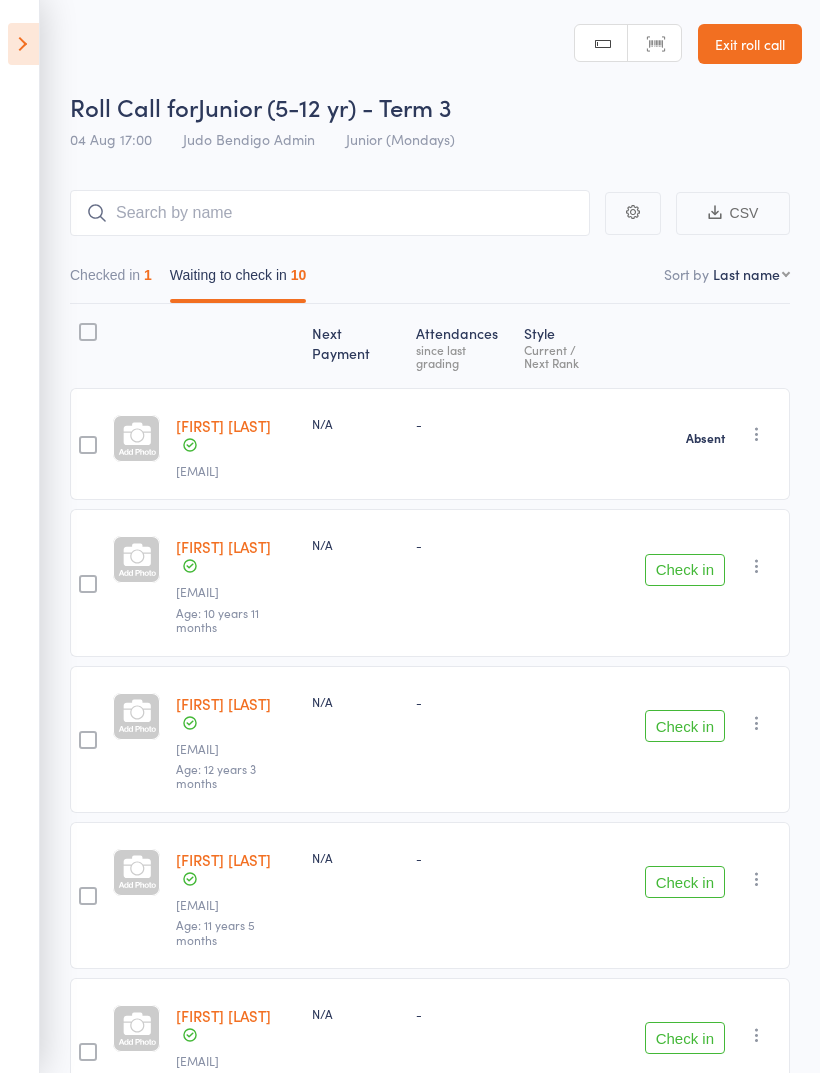 click on "Check in" at bounding box center (685, 570) 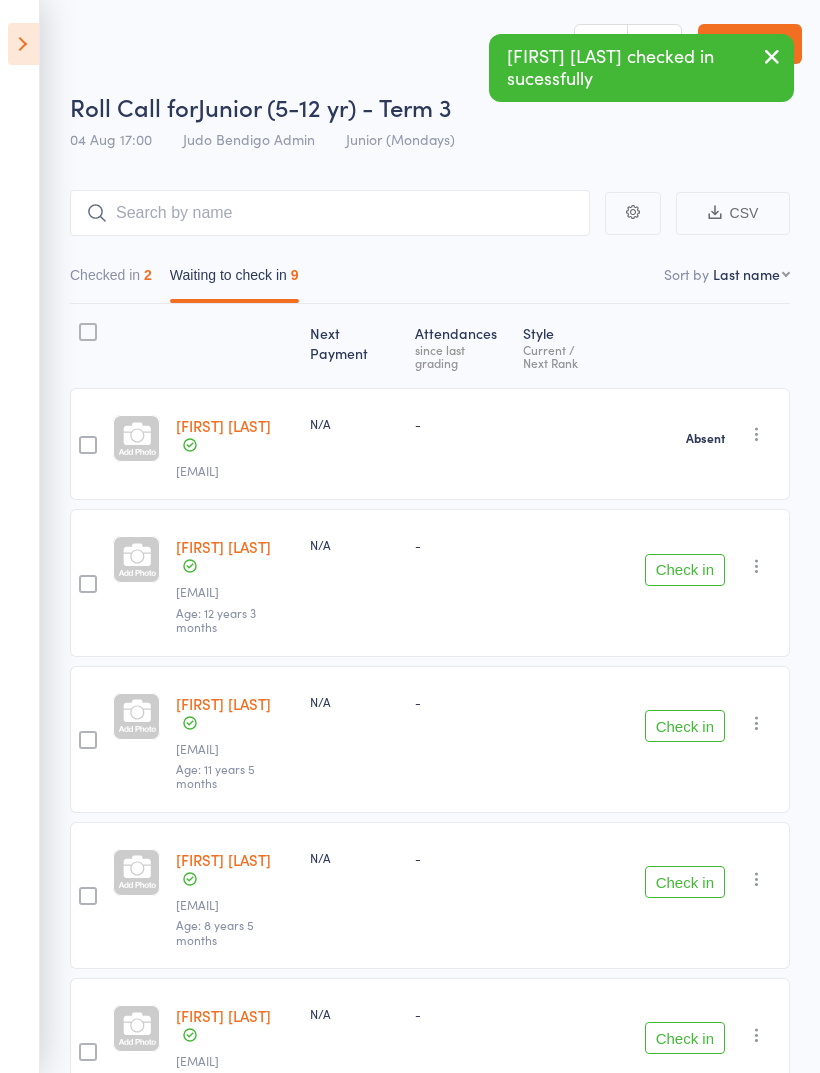 click on "Check in" at bounding box center [685, 570] 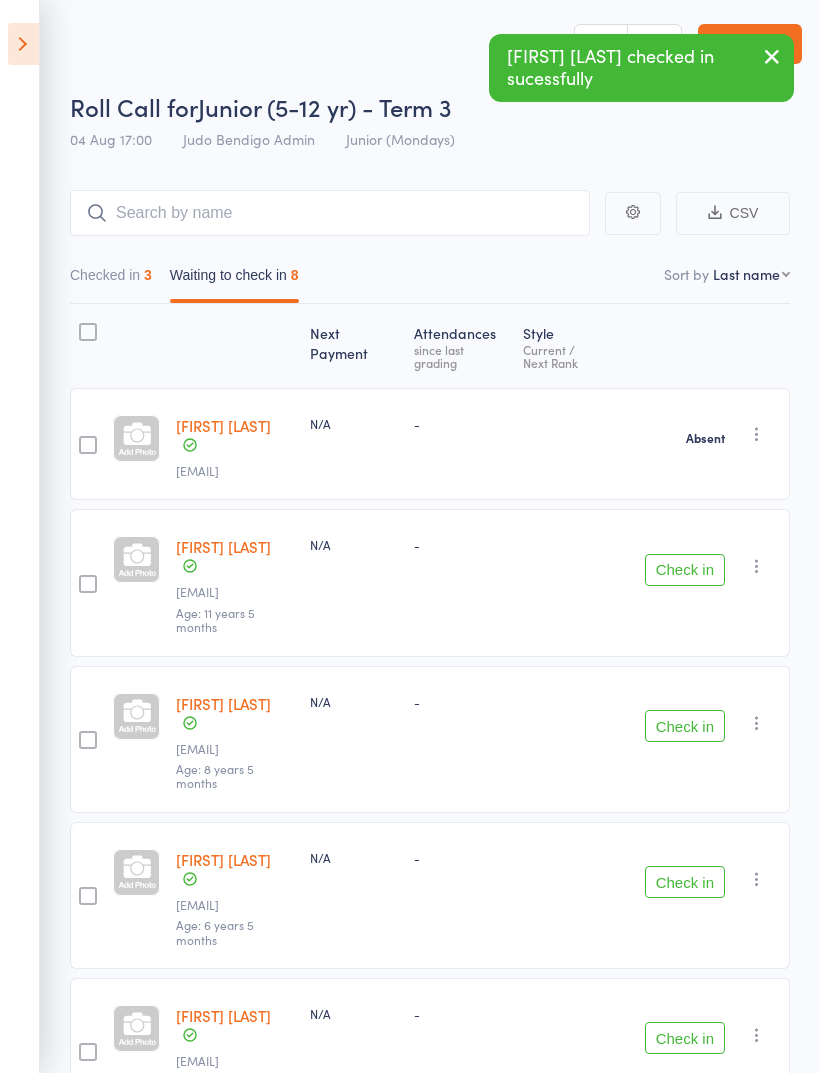 click on "Check in" at bounding box center [685, 570] 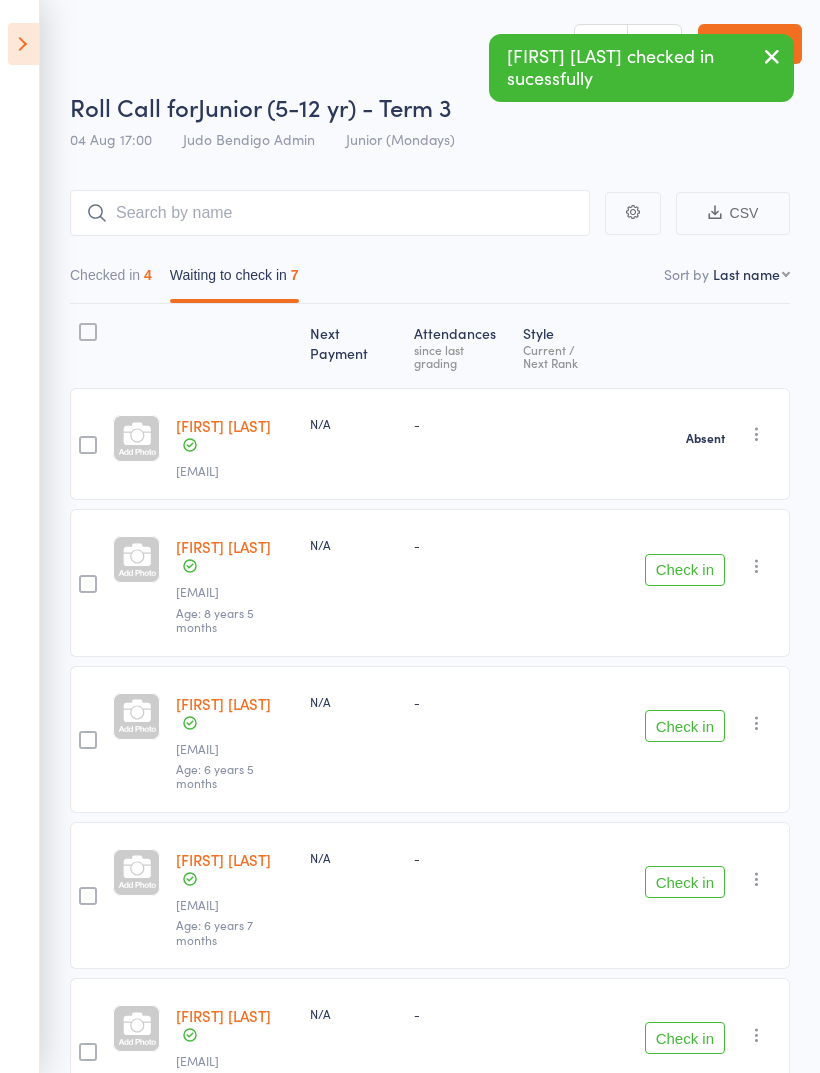 click at bounding box center (757, 566) 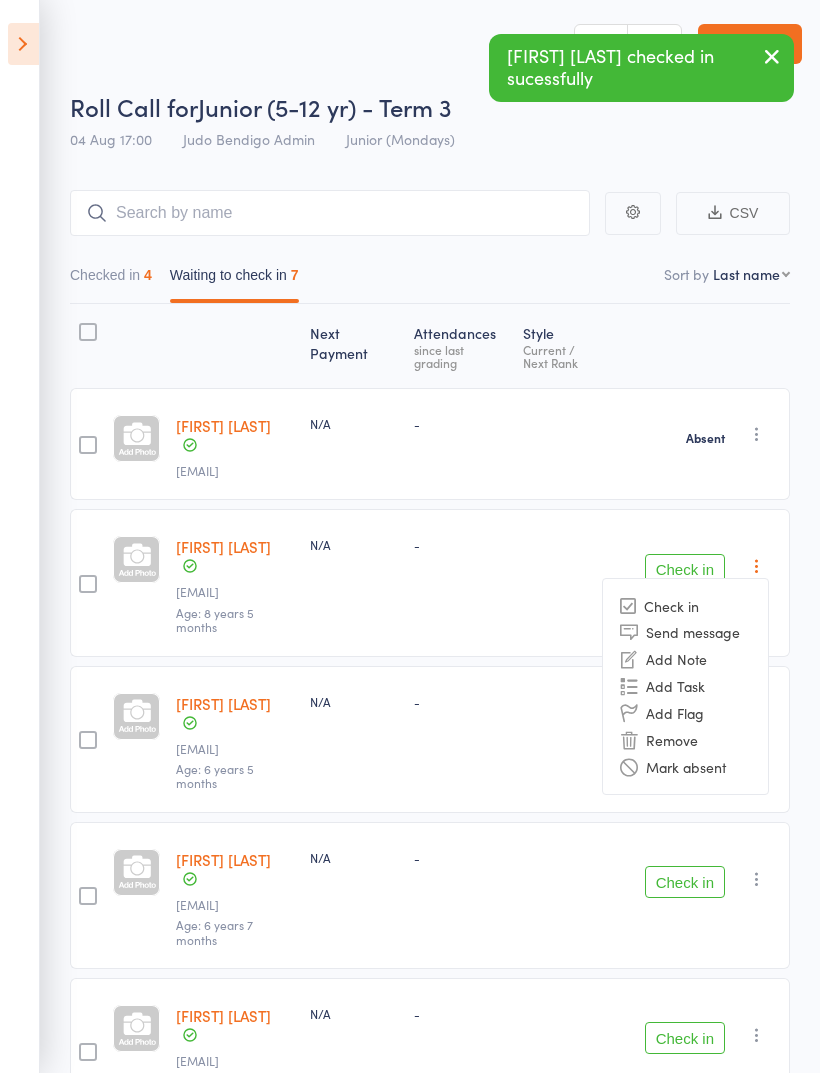 click on "Mark absent" at bounding box center [685, 766] 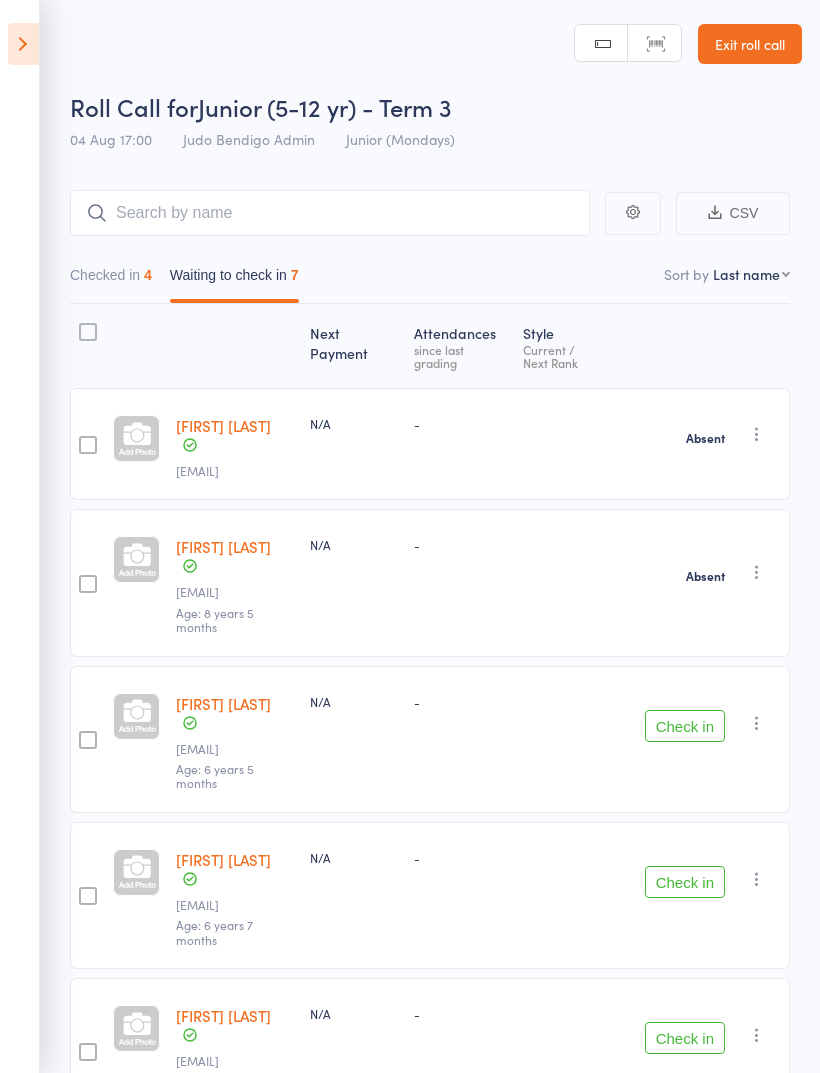 click on "Check in" at bounding box center [685, 726] 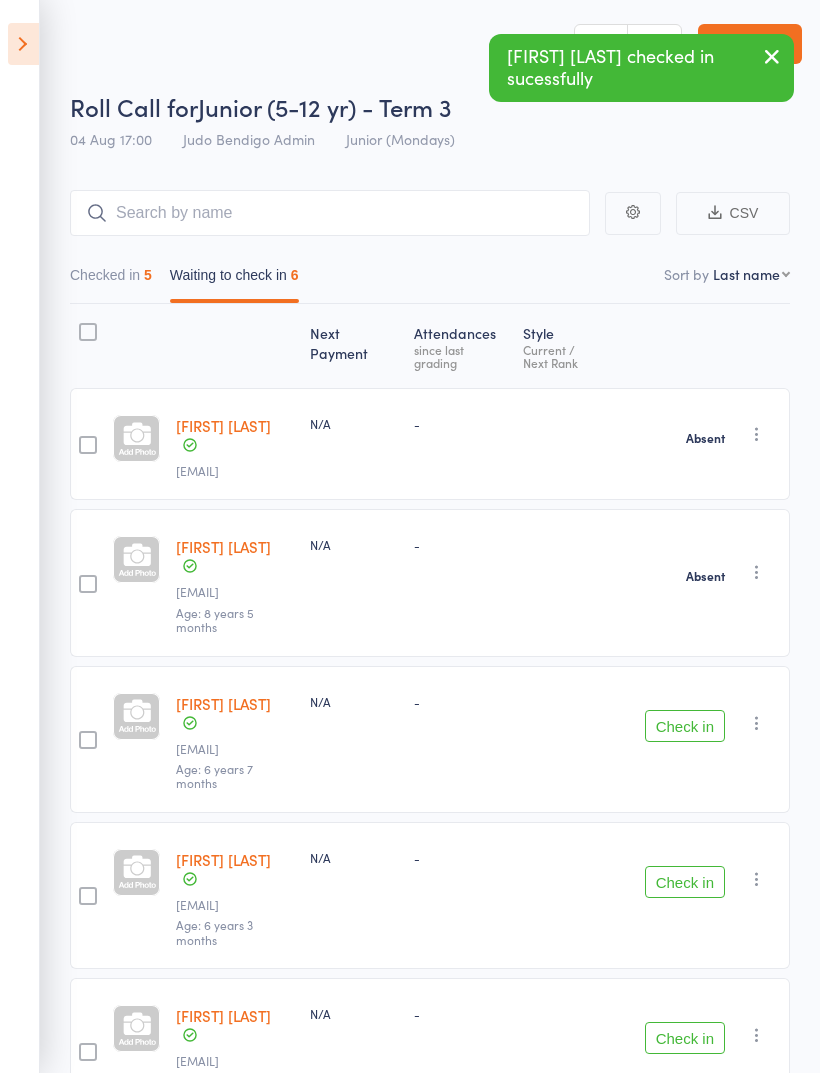 click at bounding box center [757, 723] 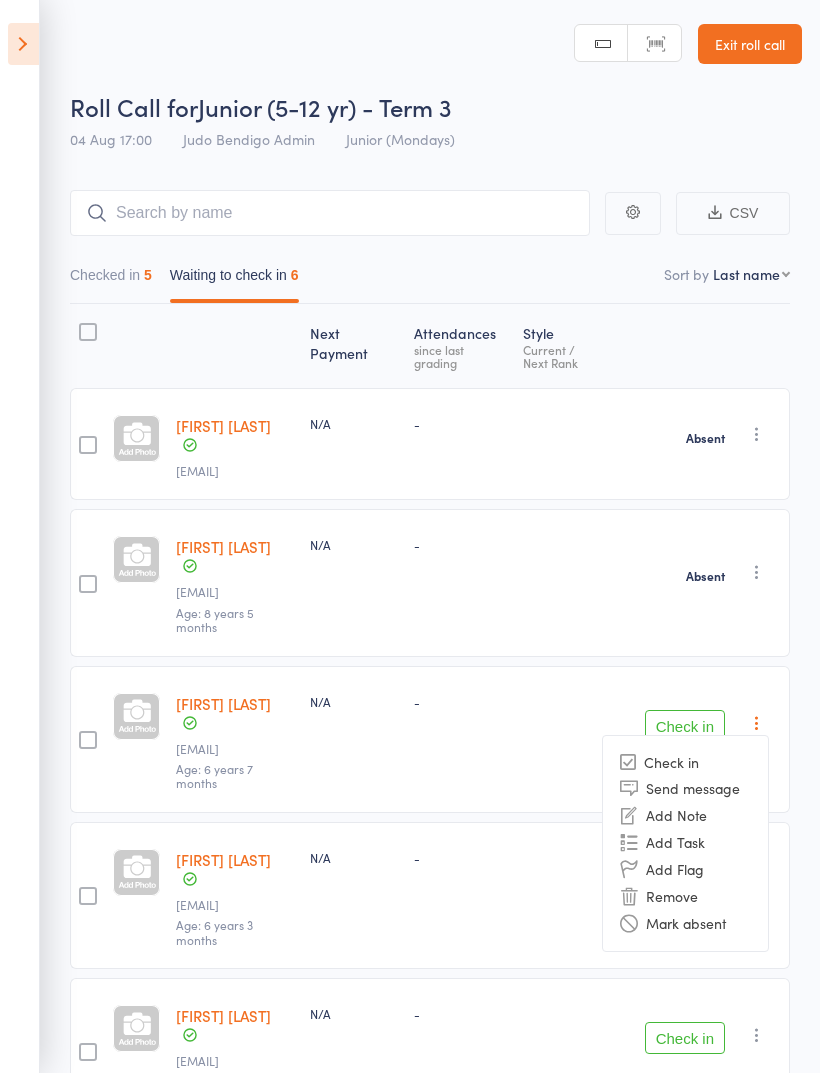 click on "Mark absent" at bounding box center [685, 923] 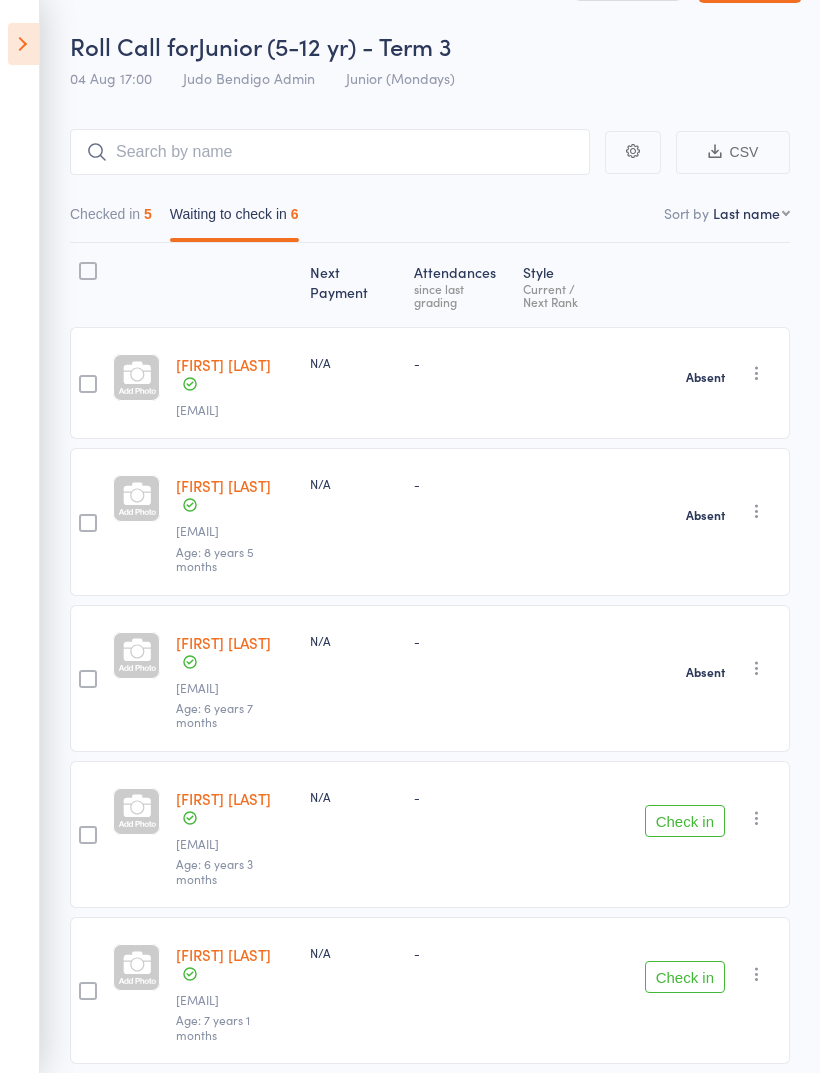 scroll, scrollTop: 84, scrollLeft: 0, axis: vertical 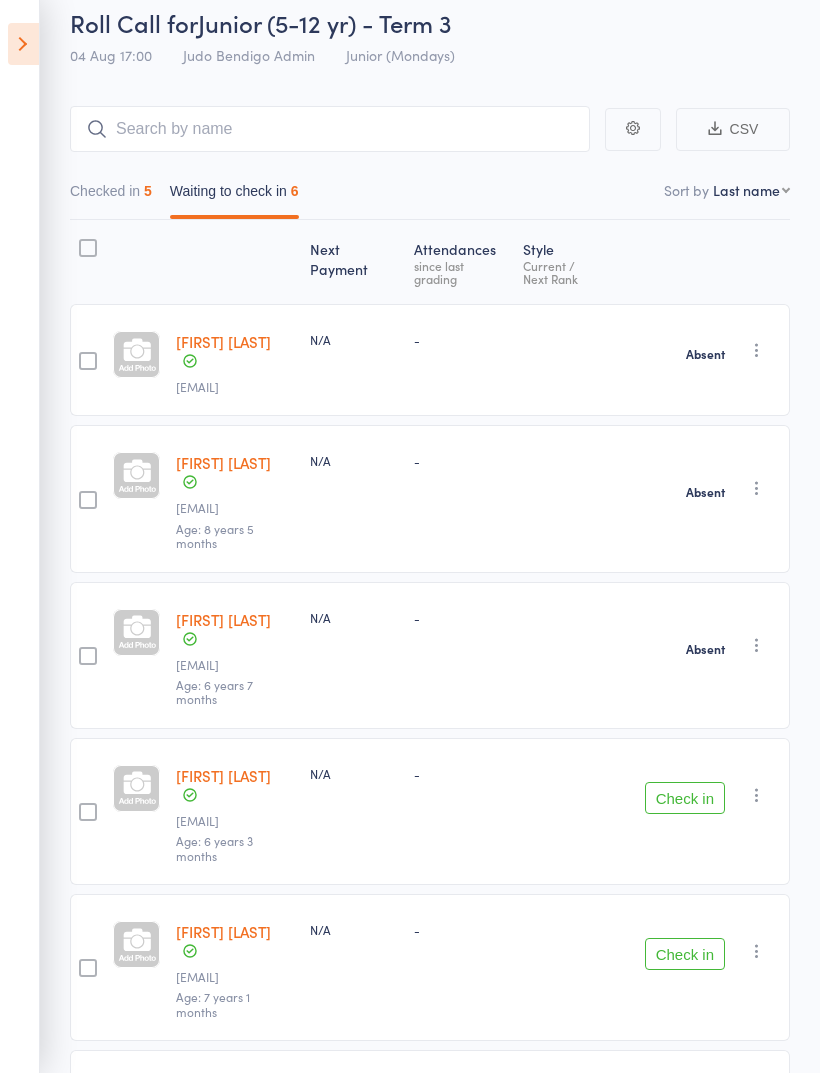 click on "Check in" at bounding box center (685, 798) 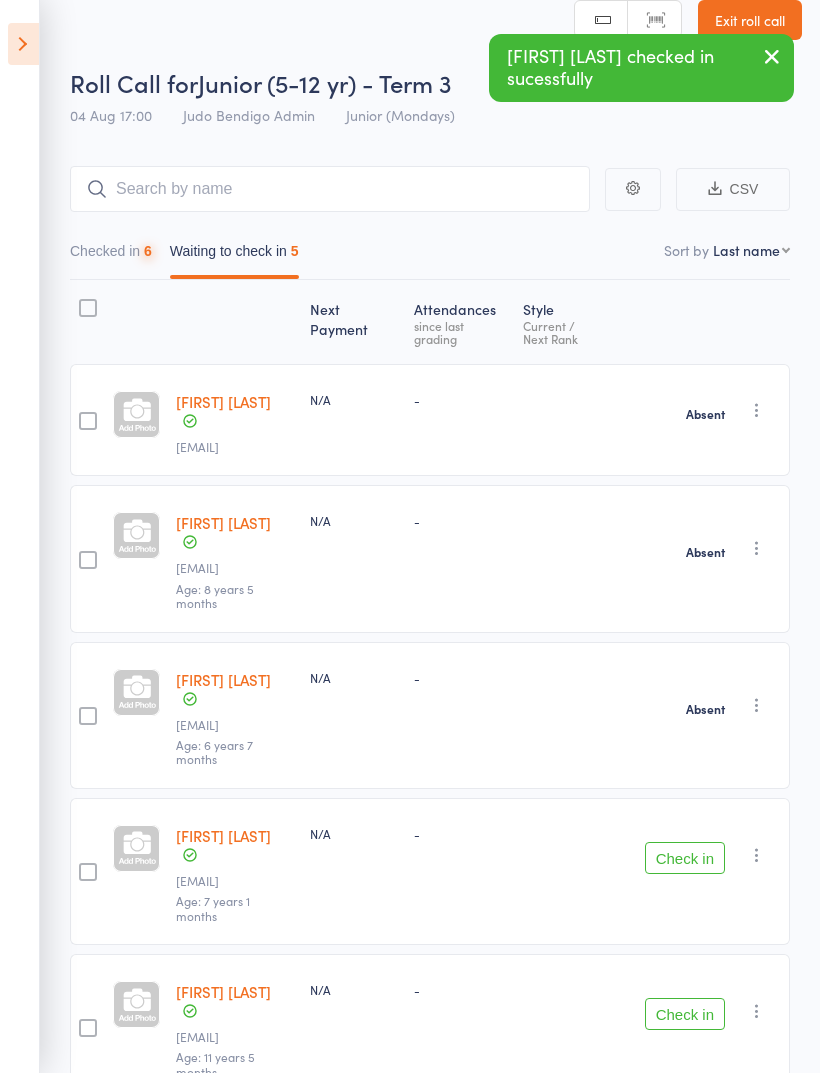 scroll, scrollTop: 27, scrollLeft: 0, axis: vertical 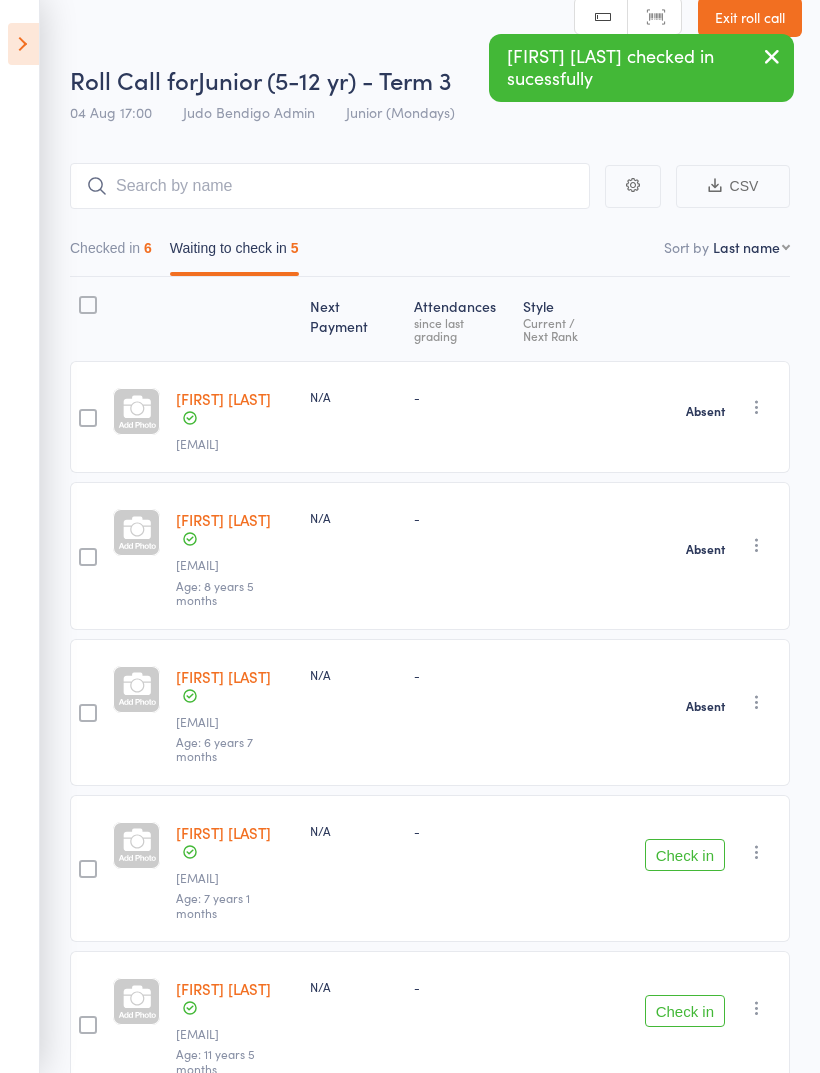 click on "Check in" at bounding box center (685, 855) 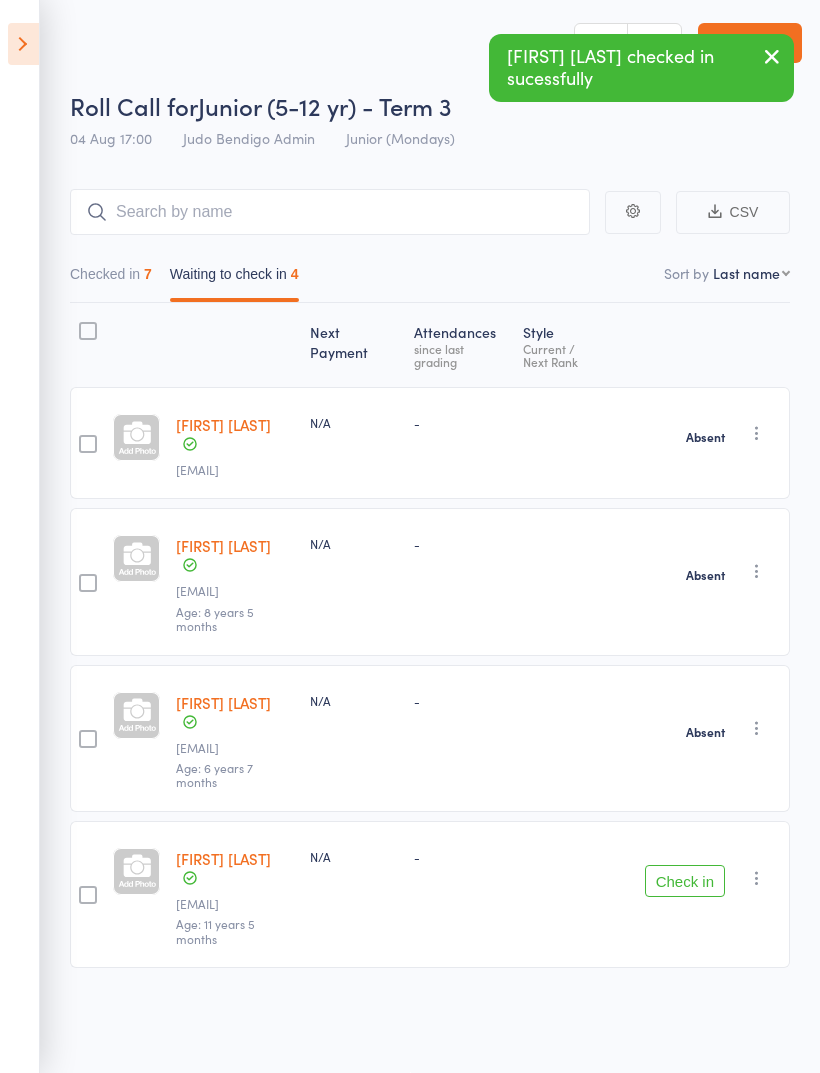 click on "Check in" at bounding box center [685, 881] 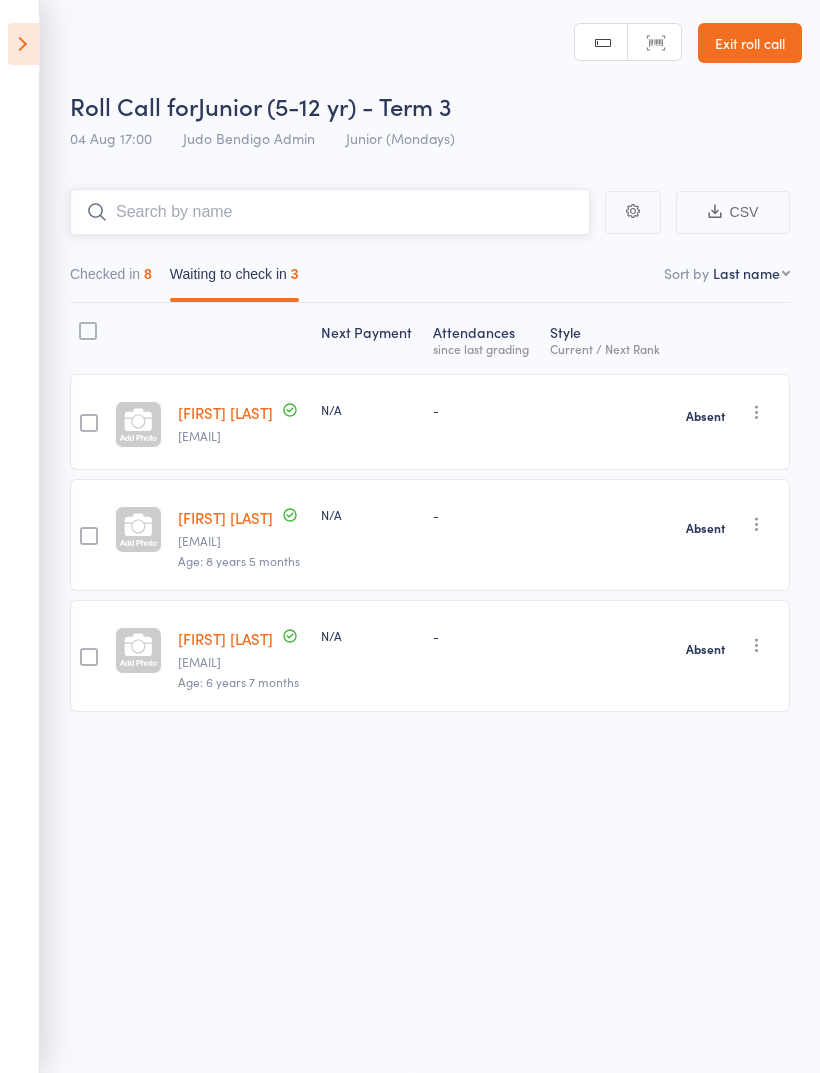 click at bounding box center (330, 212) 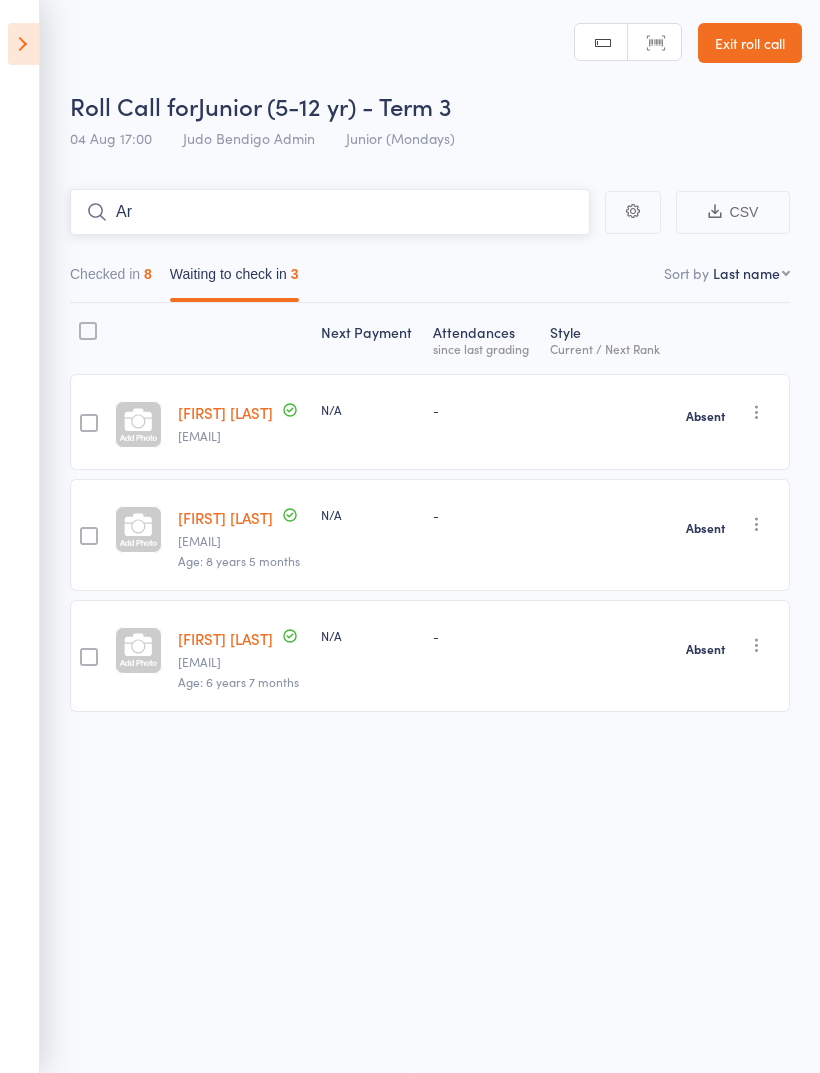 type on "A" 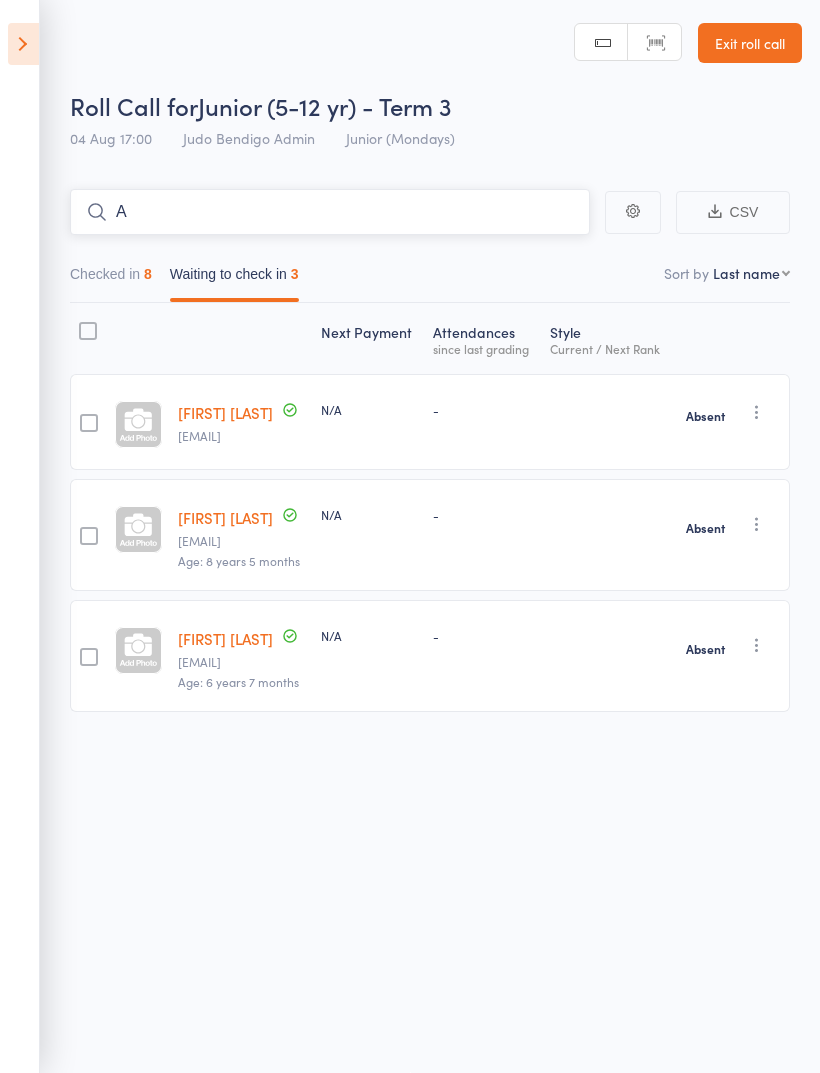 type 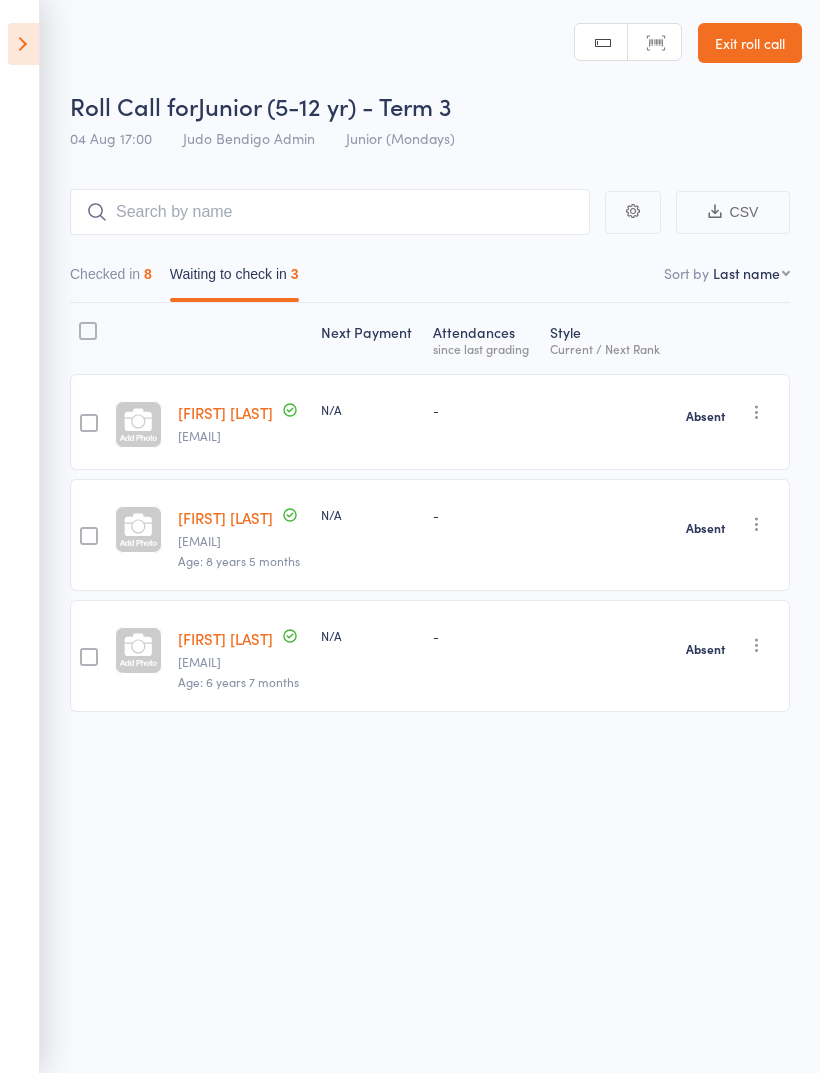 click on "Exit roll call" at bounding box center [750, 43] 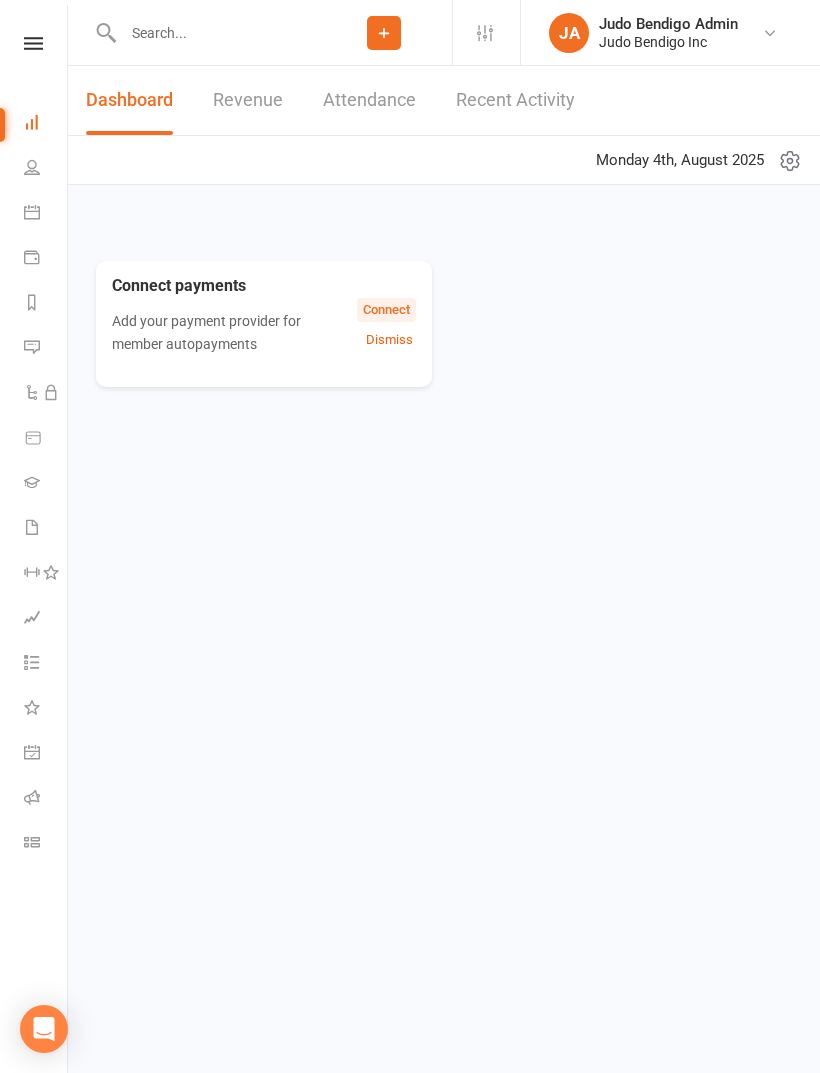 scroll, scrollTop: 0, scrollLeft: 0, axis: both 